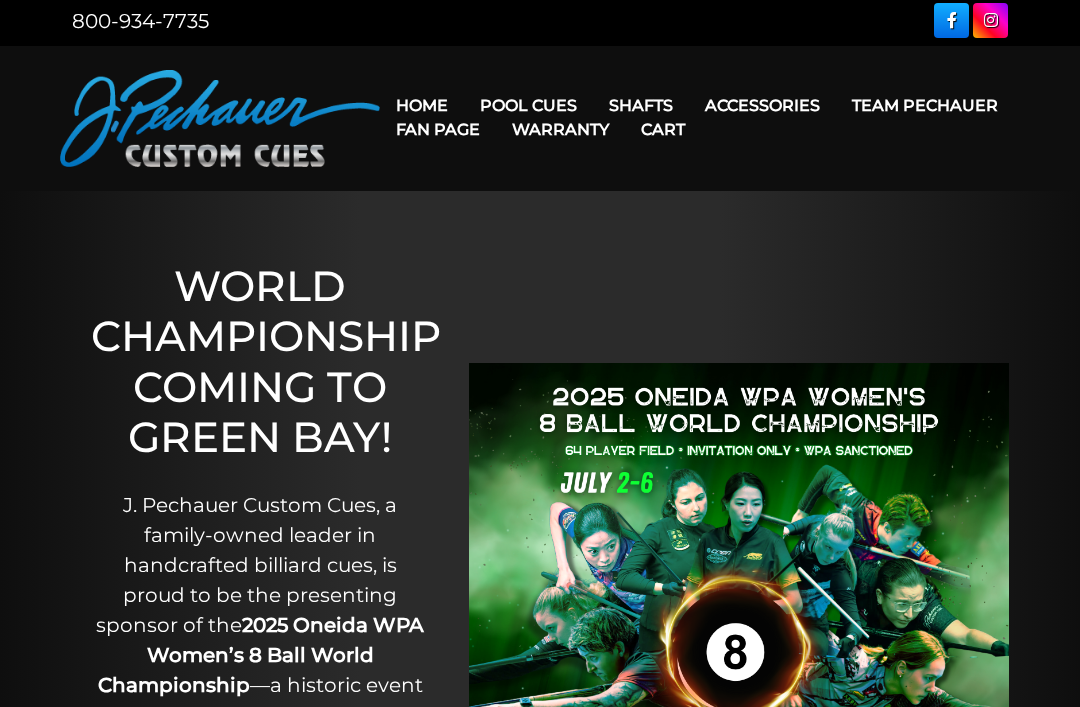 scroll, scrollTop: 0, scrollLeft: 0, axis: both 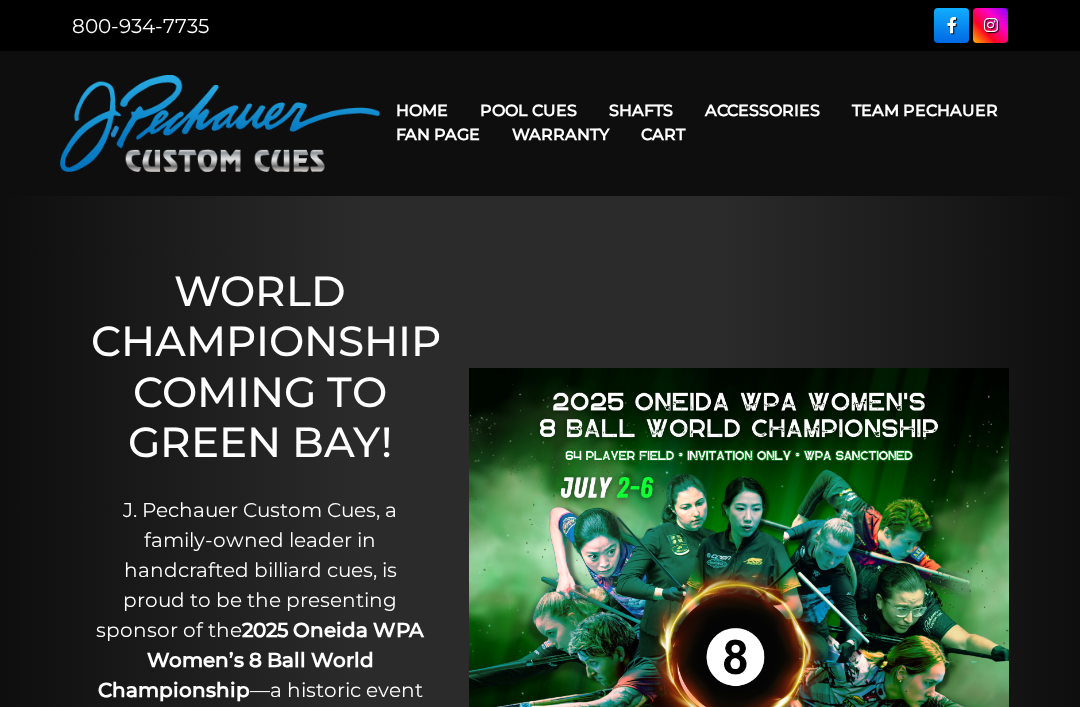 click on "Pro Series (R) – NEW" at bounding box center (589, 196) 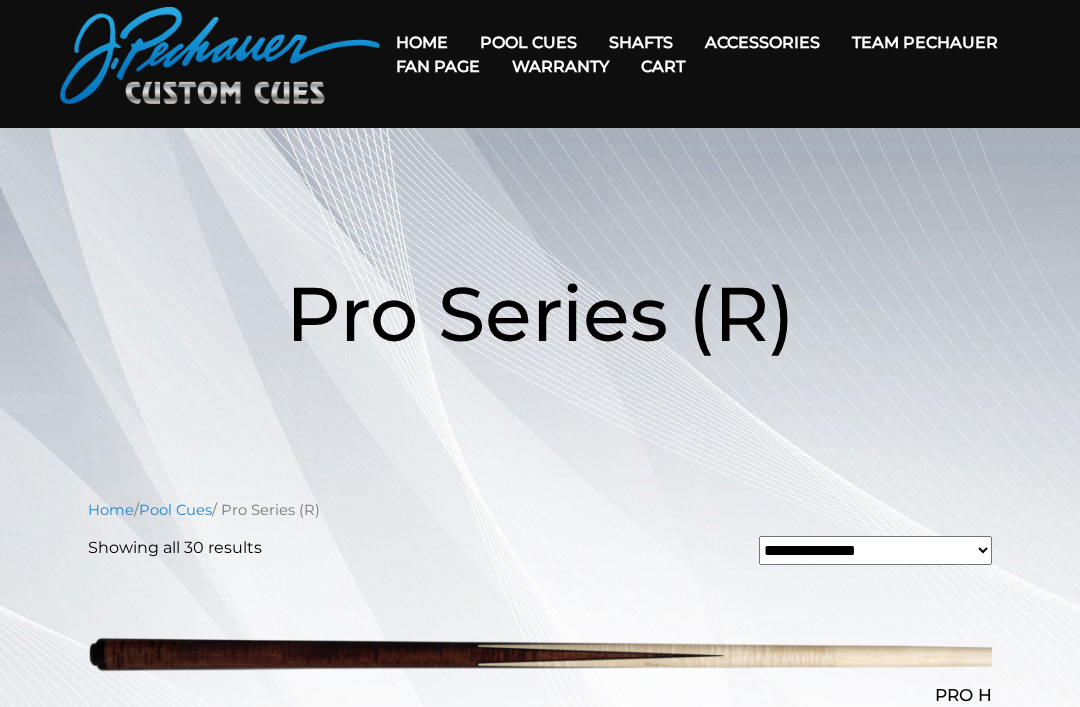scroll, scrollTop: 0, scrollLeft: 0, axis: both 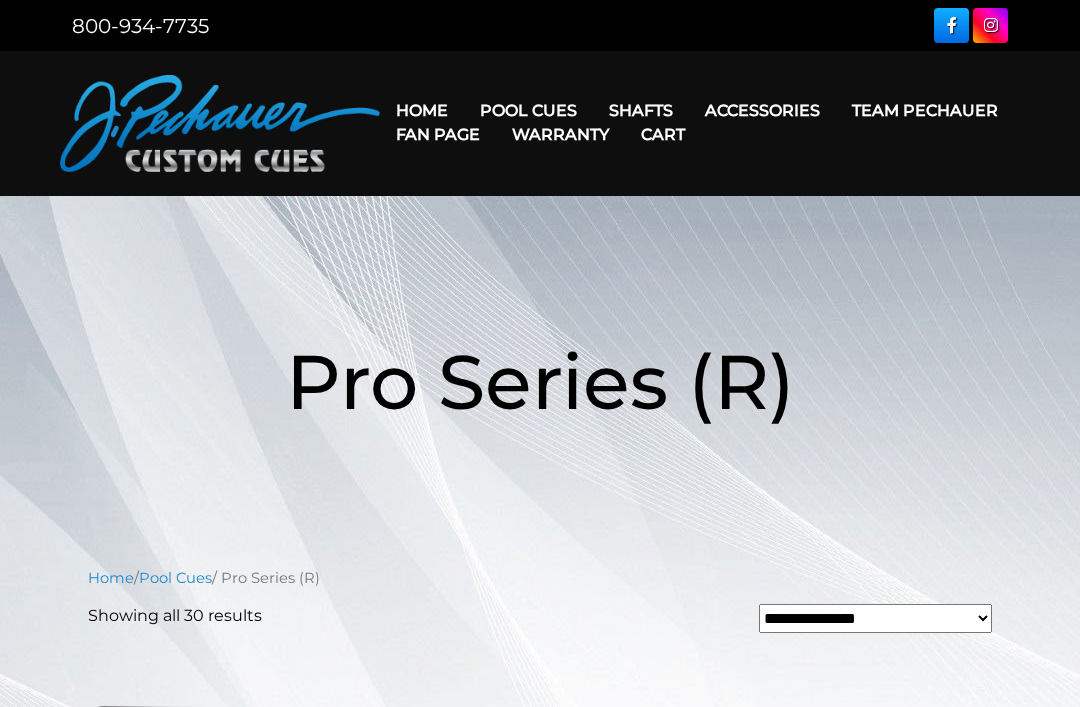 click on "Team Pechauer" at bounding box center (925, 110) 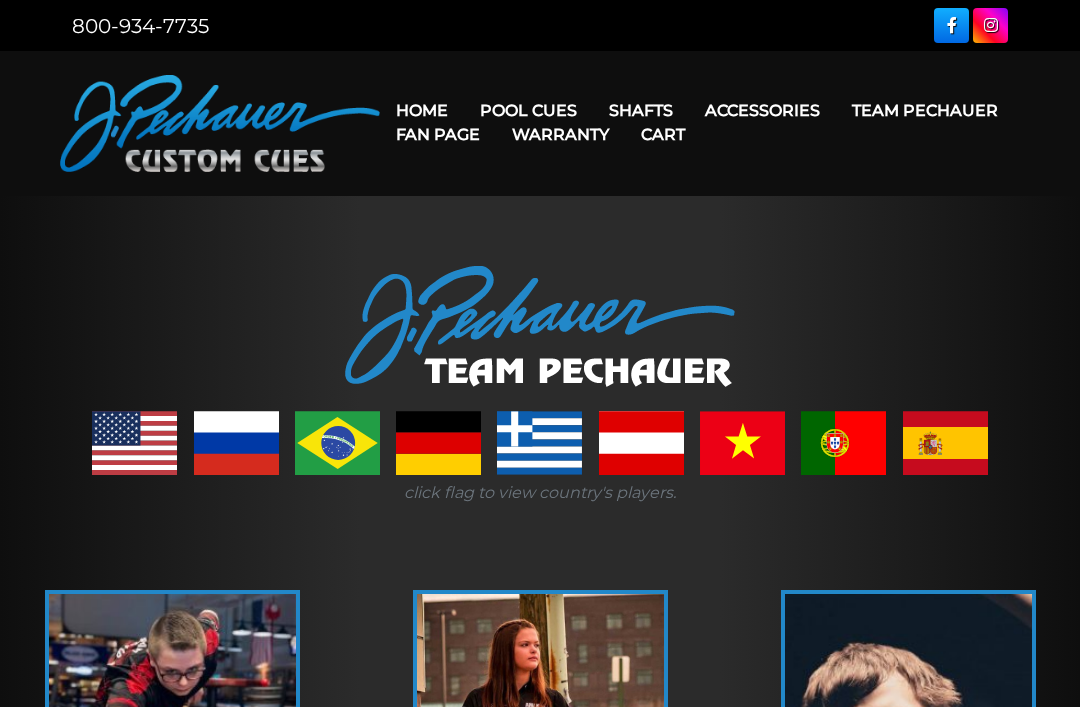 scroll, scrollTop: 0, scrollLeft: 0, axis: both 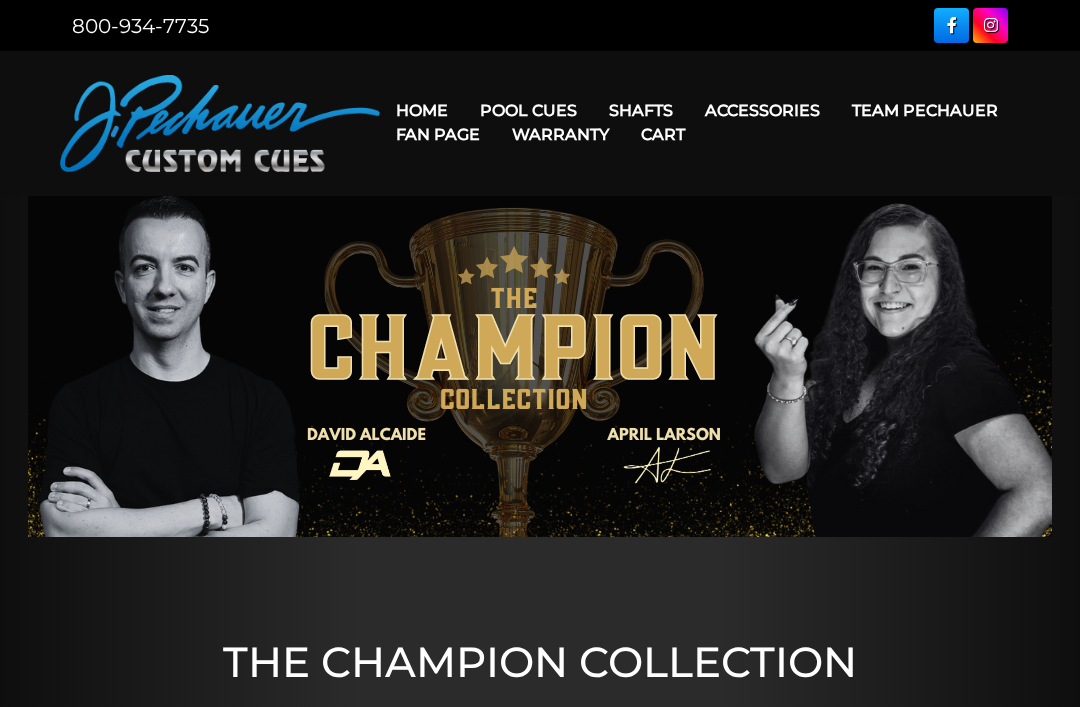 click on "Home
Pool Cues
Cues for a Cause
JP Series (T) – NEW
Pro Series (R) – NEW
Champion Collection
Celebration Cue
People’s Choice Cues
Brett Favre Ltd Edition Cue
Retired Cues
Break & Jump Cues
Limited Edition
Joseph Pechauer Collection
Shafts
Rogue 2 Carbon Fiber Shaft
Maple Shafts
Performance Plus Low Deflection Shafts
Torch +
Kielwood
Rogue Carbon Break Shaft
Pechauer Black Ice Break Shaft
Accessories
Extensions
Joint Protectors
Gloves
Cases
Pechauer Towel
Weight Screw System
Leather & Exotic Wraps
A Pool Lesson DVD
Pechauer Tips
Apparel
Team Pechauer
Fan Page
Warranty
Cart" at bounding box center (700, 123) 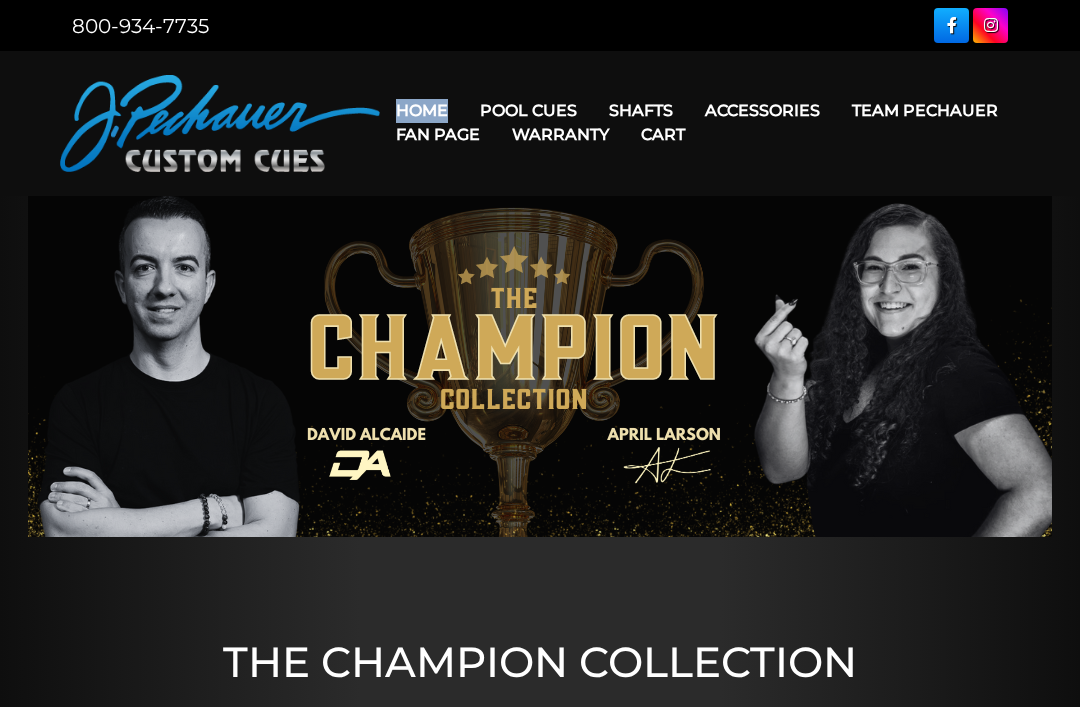 click on "Celebration Cue" at bounding box center (589, 252) 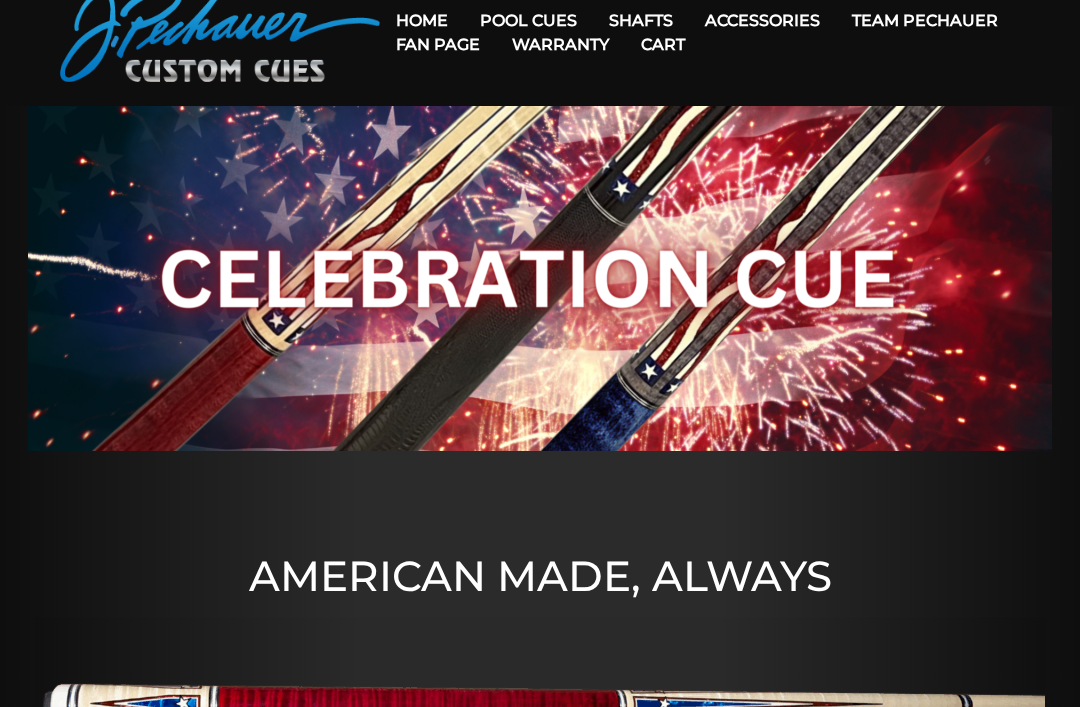 scroll, scrollTop: 0, scrollLeft: 0, axis: both 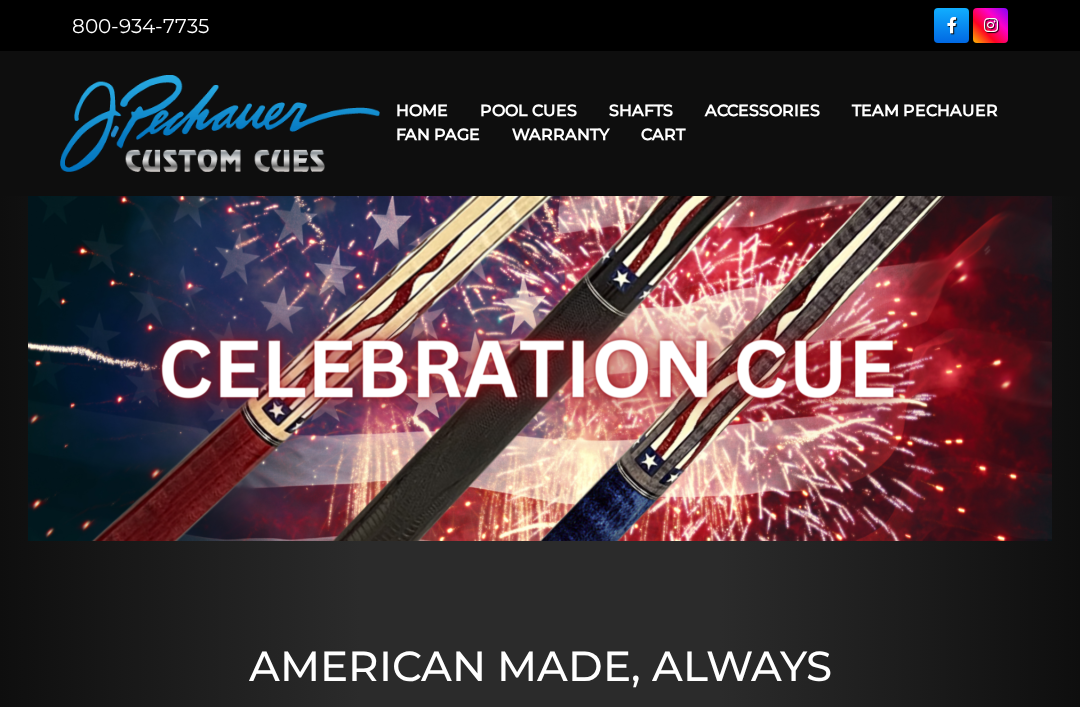 click on "Retired Cues" at bounding box center [589, 337] 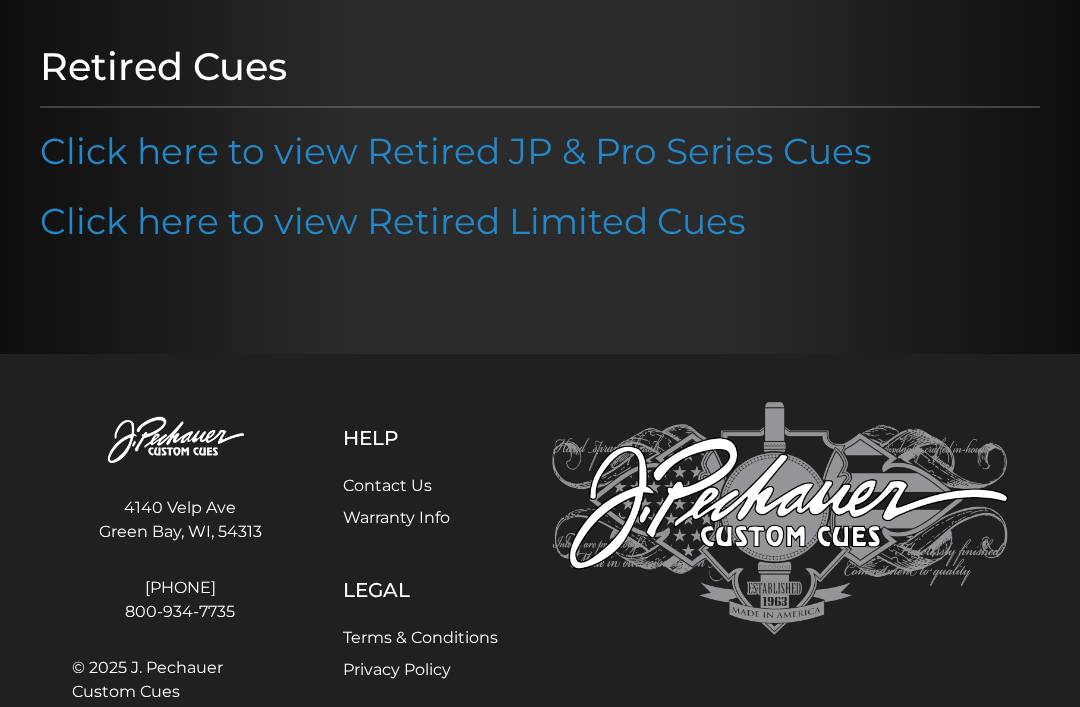 scroll, scrollTop: 270, scrollLeft: 0, axis: vertical 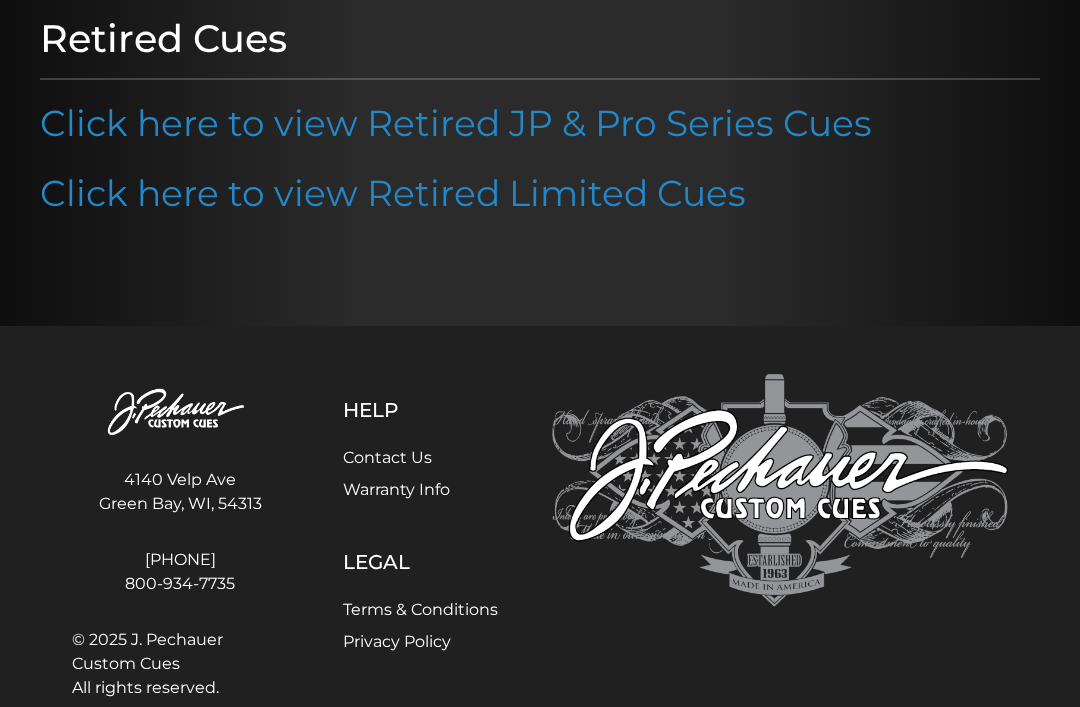 click on "Click here to view Retired Limited Cues" at bounding box center (393, 193) 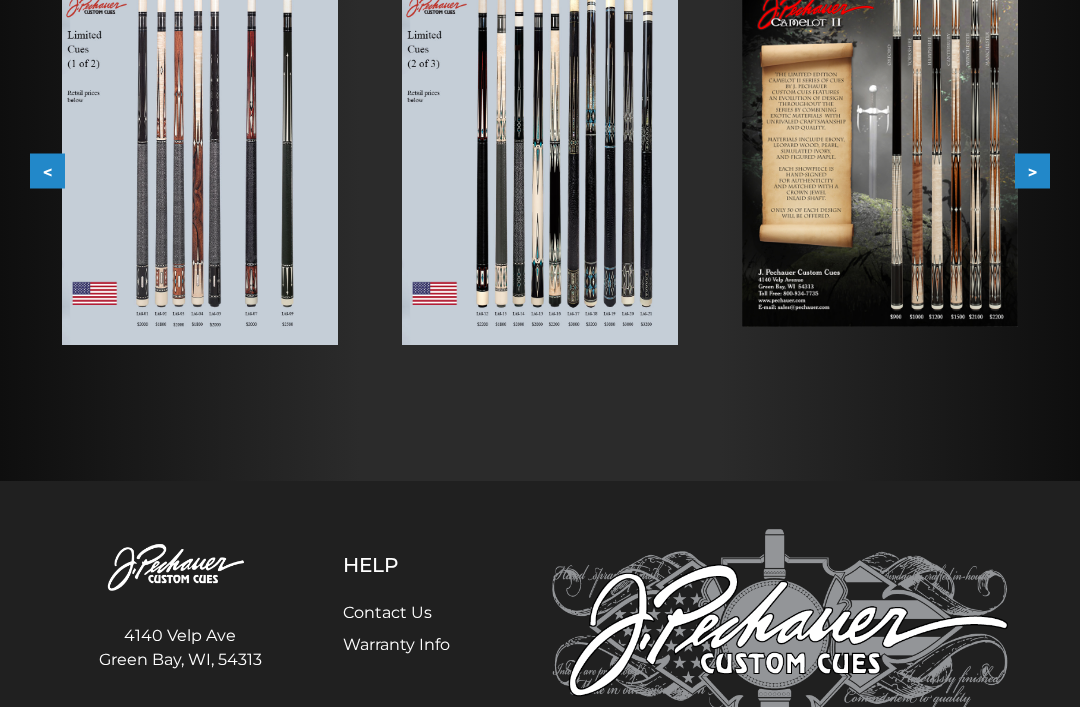 scroll, scrollTop: 404, scrollLeft: 0, axis: vertical 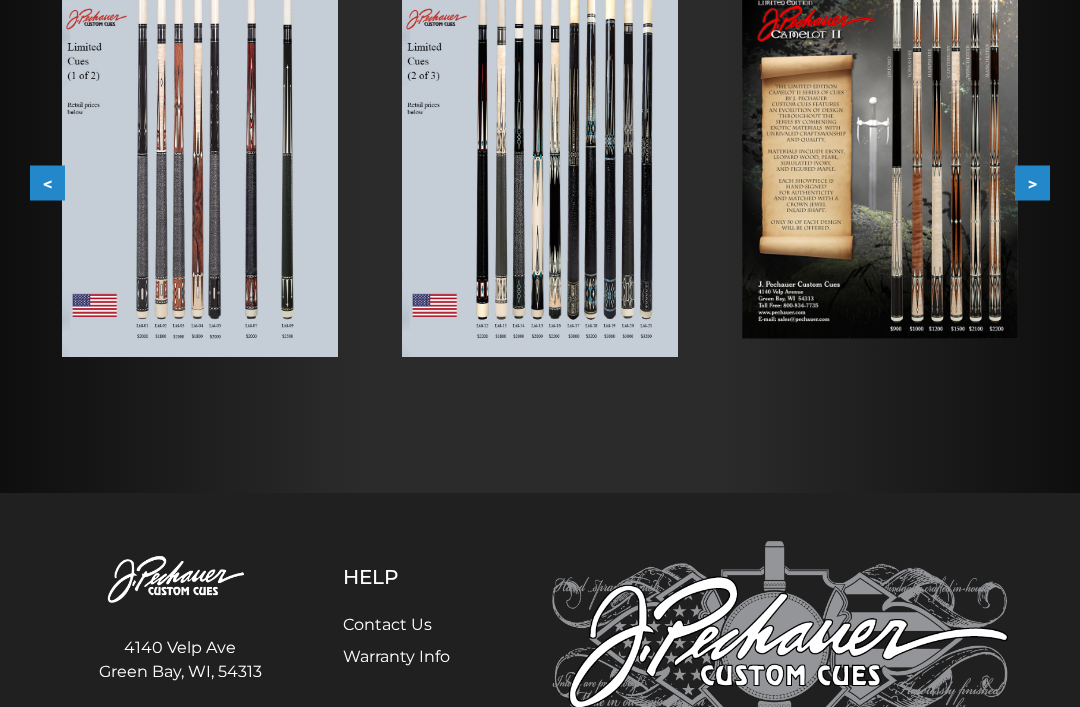 click on ">" at bounding box center [1032, 182] 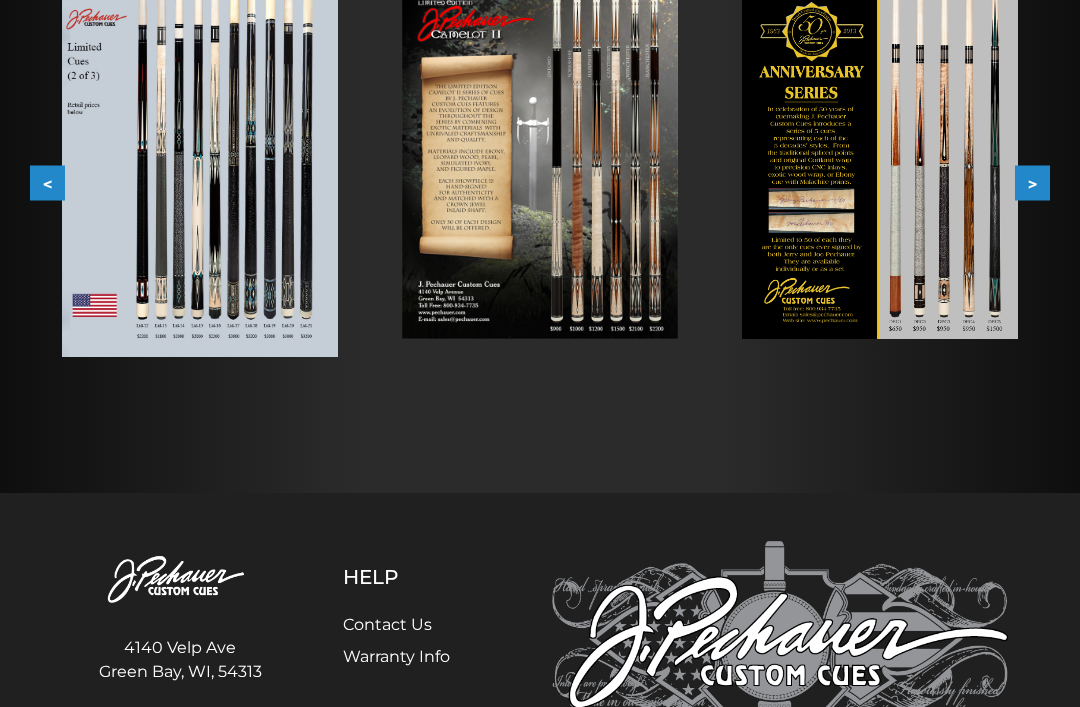 click on ">" at bounding box center [1032, 182] 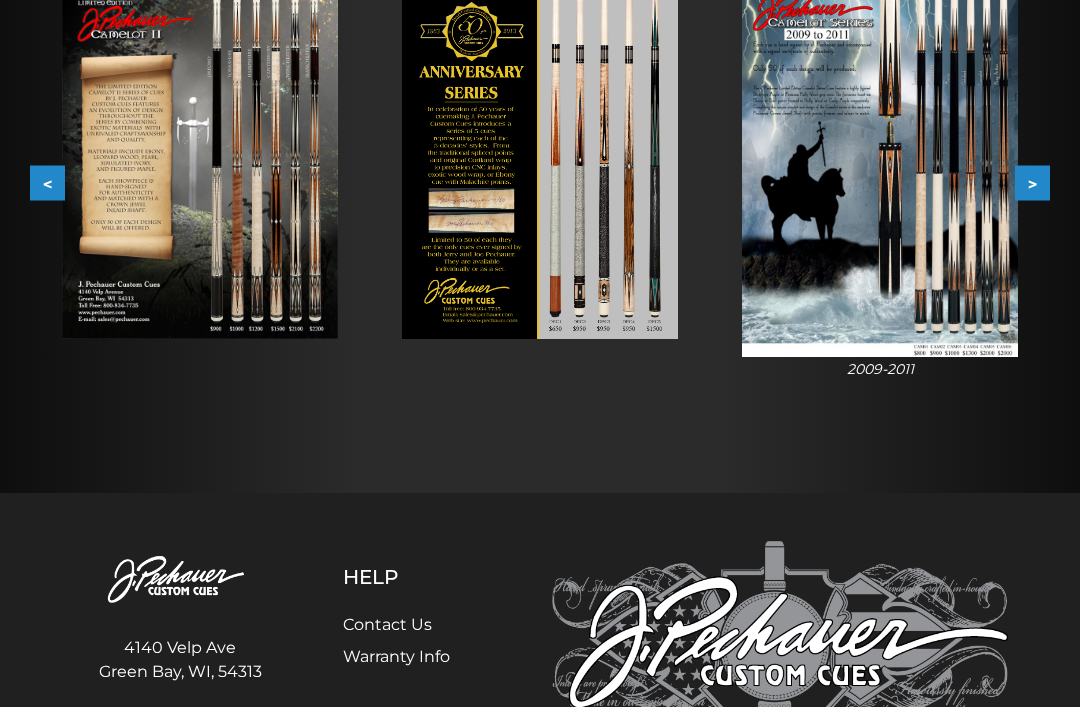 click on ">" at bounding box center [1032, 182] 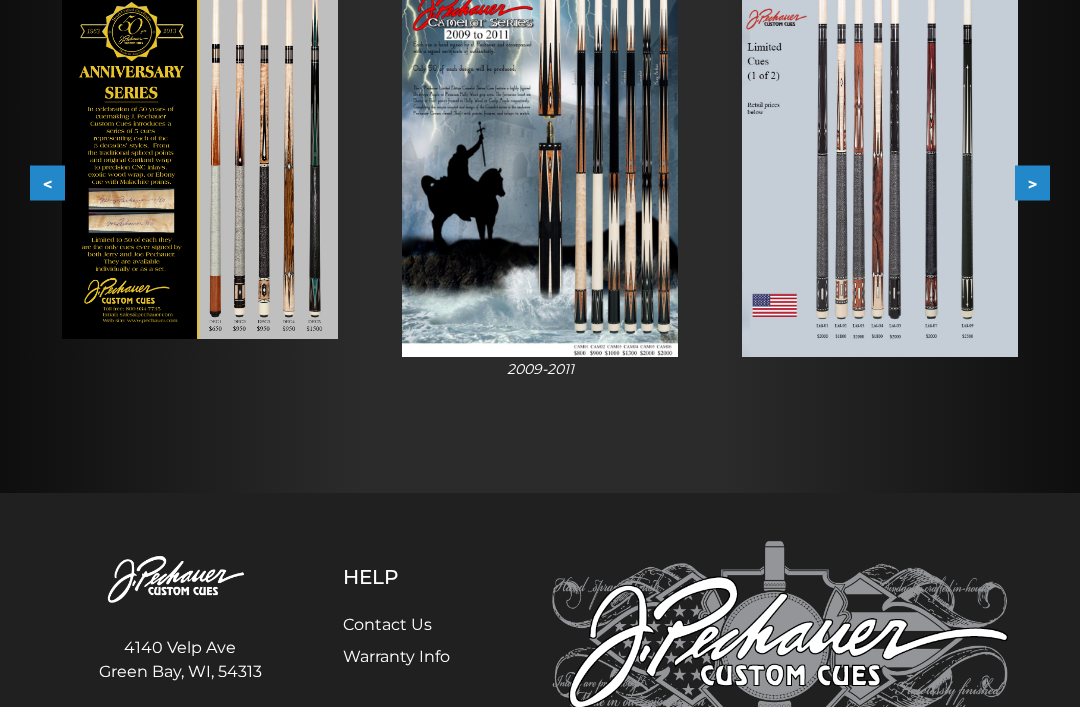 click on ">" at bounding box center [1032, 182] 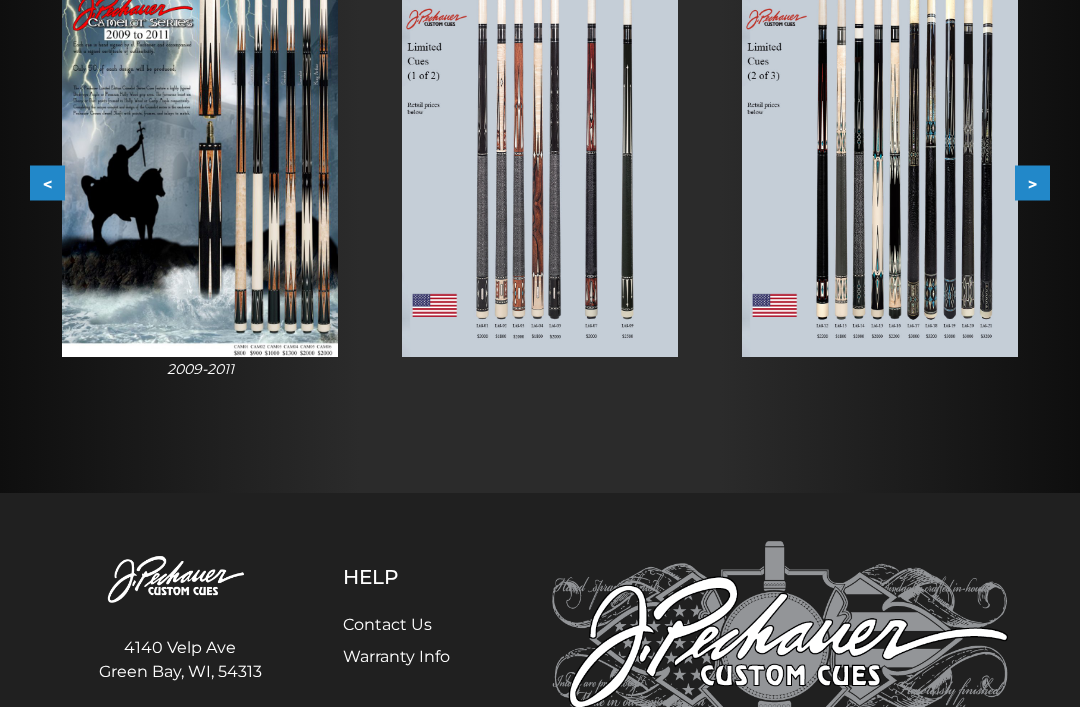 click on ">" at bounding box center (1032, 182) 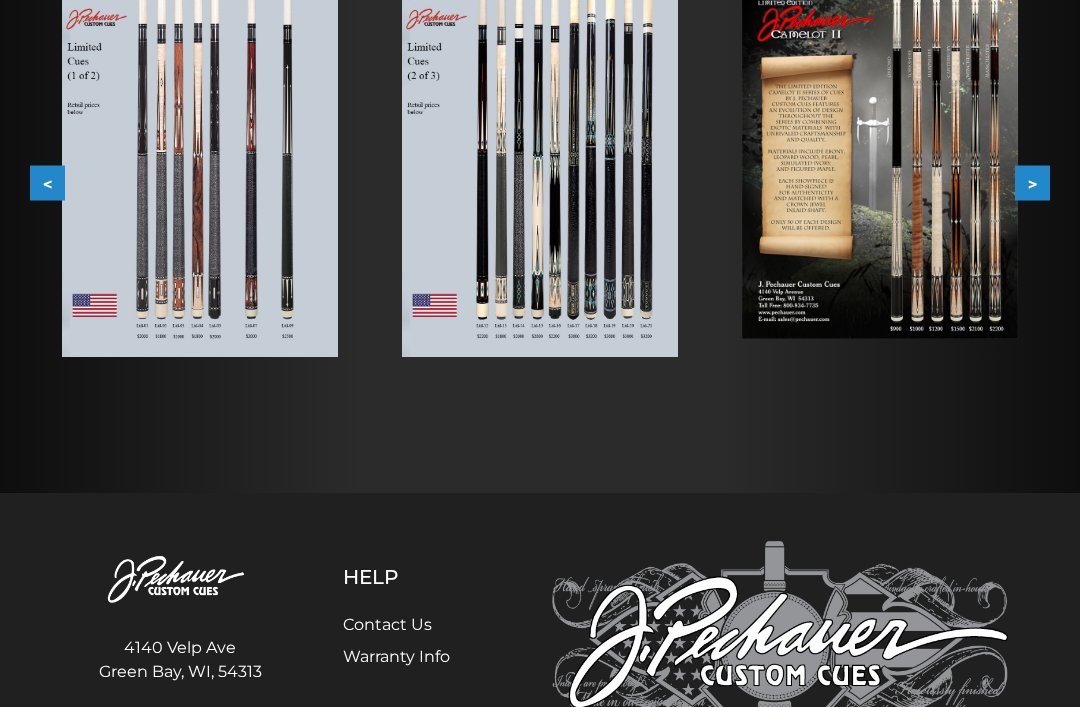 click on ">" at bounding box center [1032, 182] 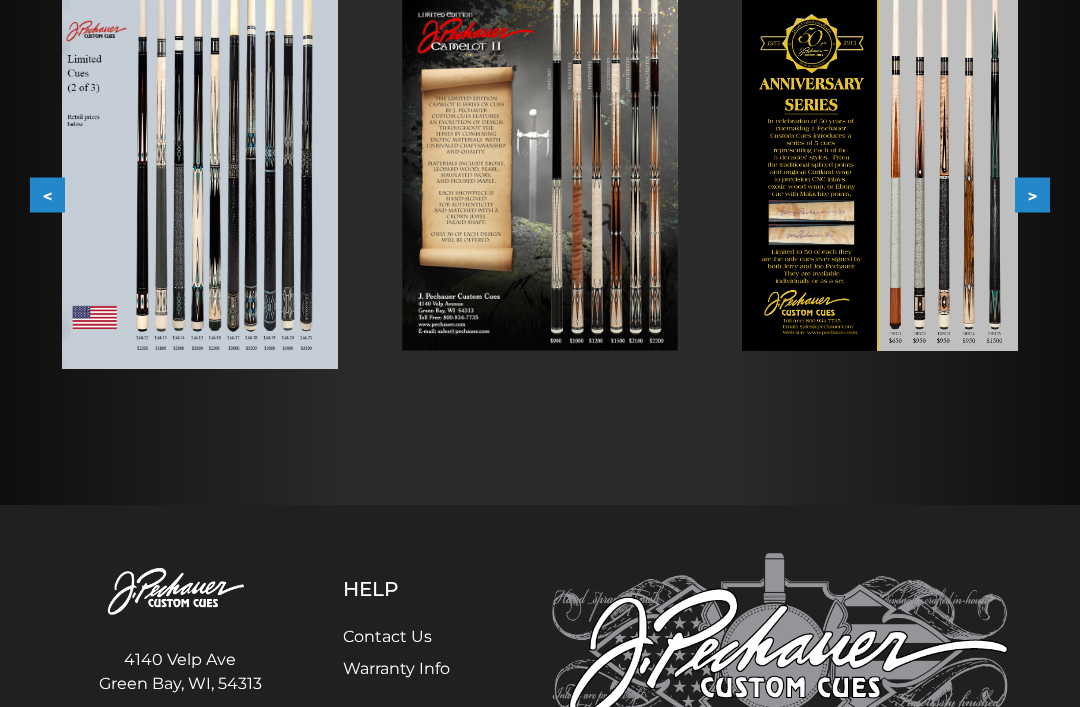 scroll, scrollTop: 393, scrollLeft: 0, axis: vertical 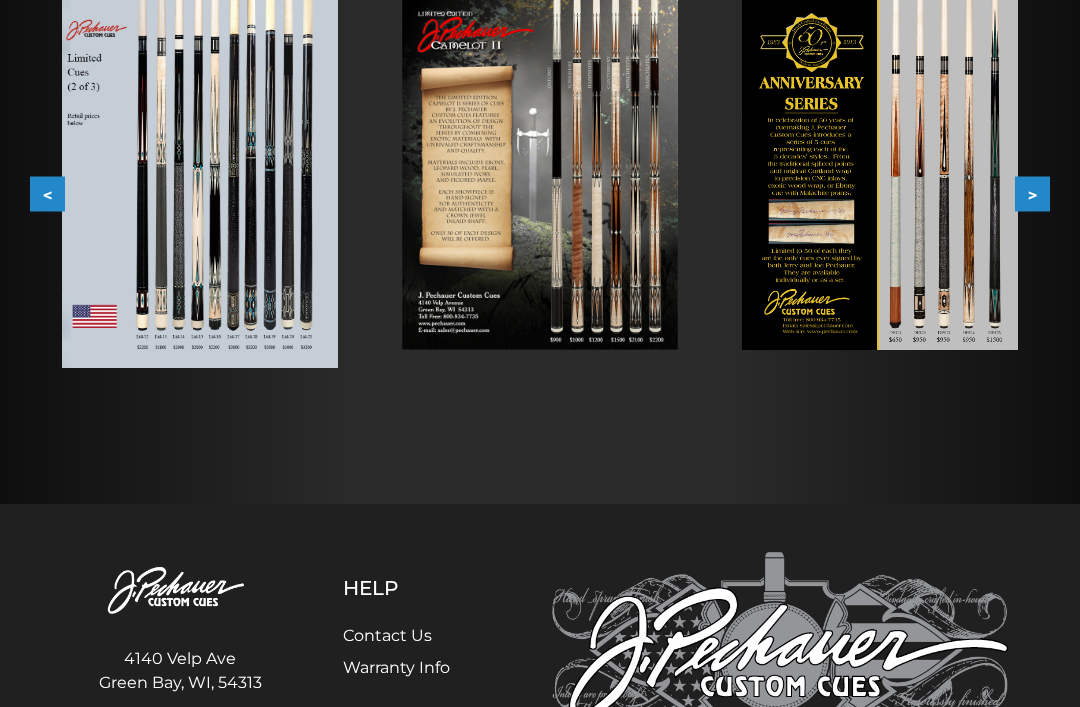 click at bounding box center (200, 182) 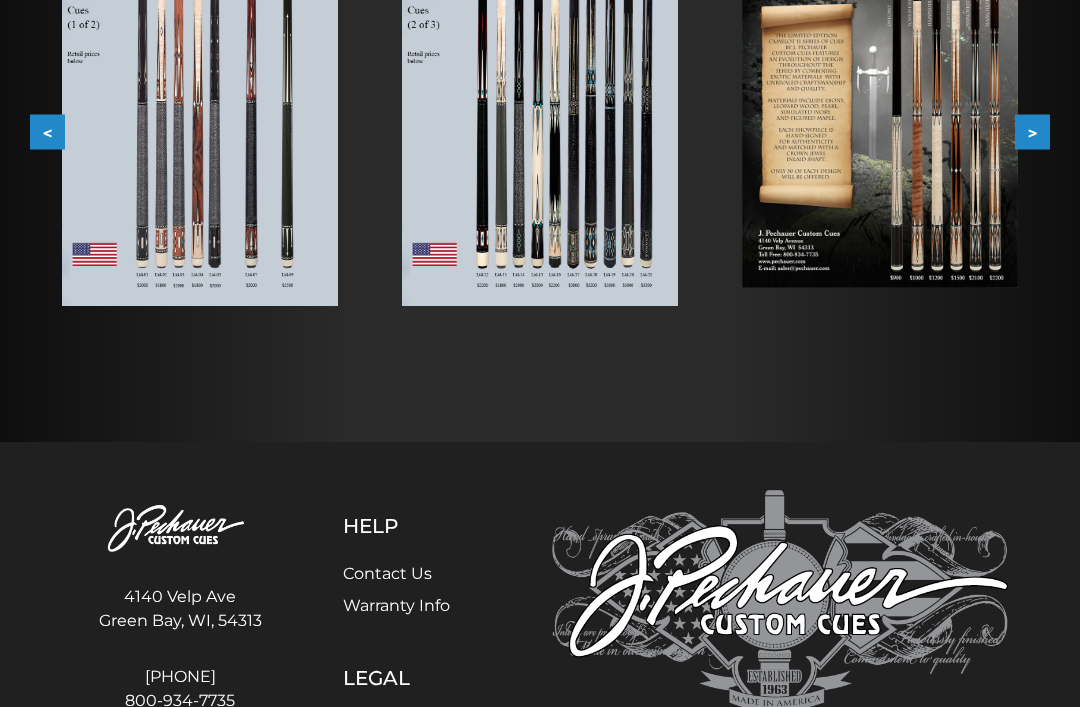 scroll, scrollTop: 460, scrollLeft: 0, axis: vertical 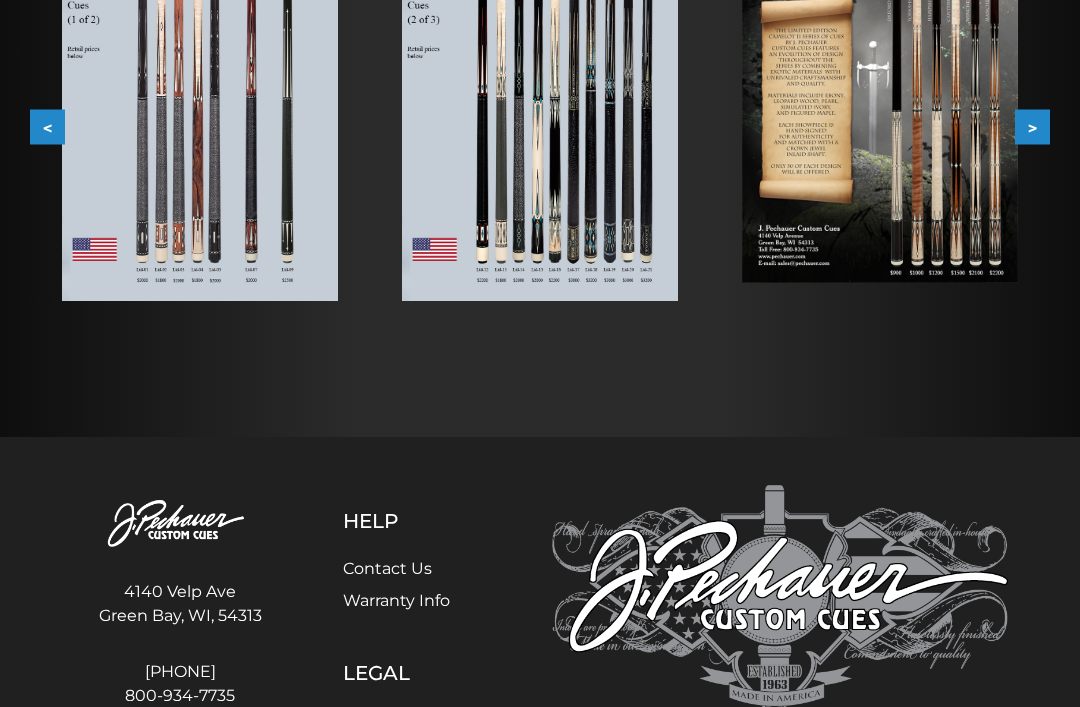 click at bounding box center [880, 105] 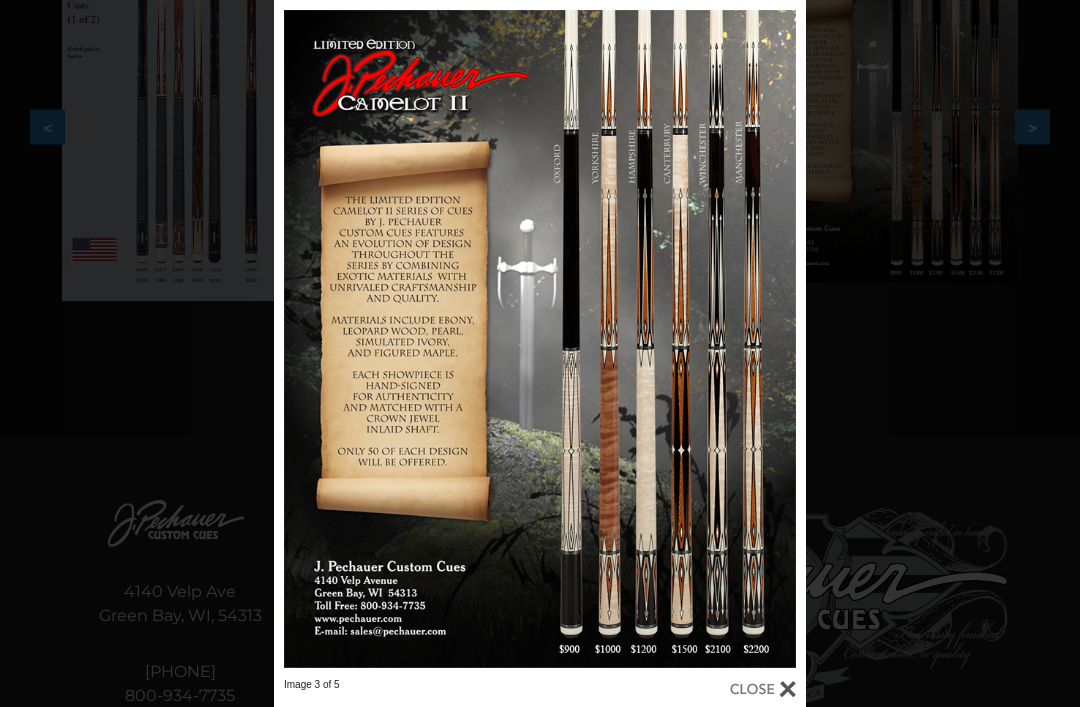 scroll, scrollTop: 619, scrollLeft: 0, axis: vertical 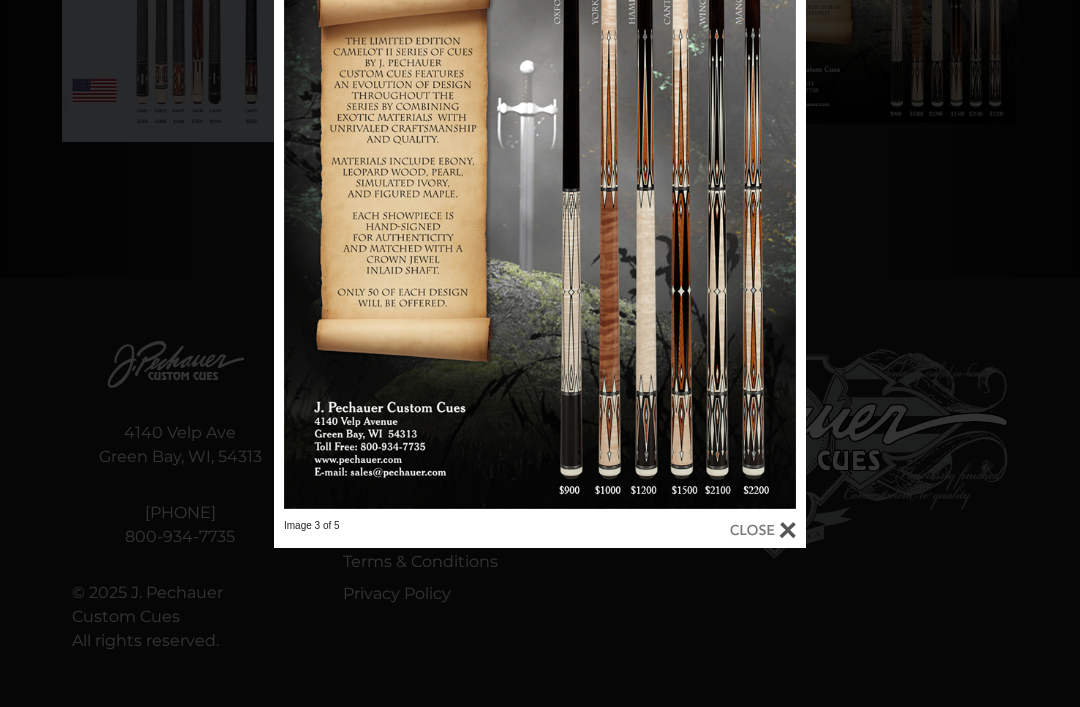 click at bounding box center (763, 530) 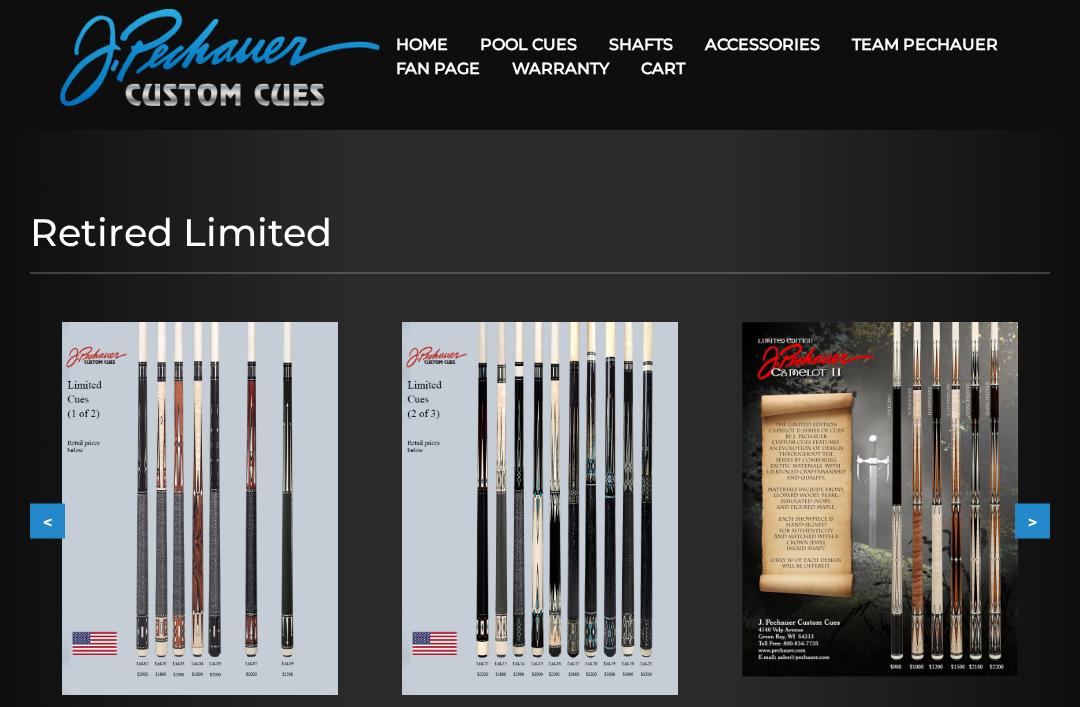 scroll, scrollTop: 65, scrollLeft: 0, axis: vertical 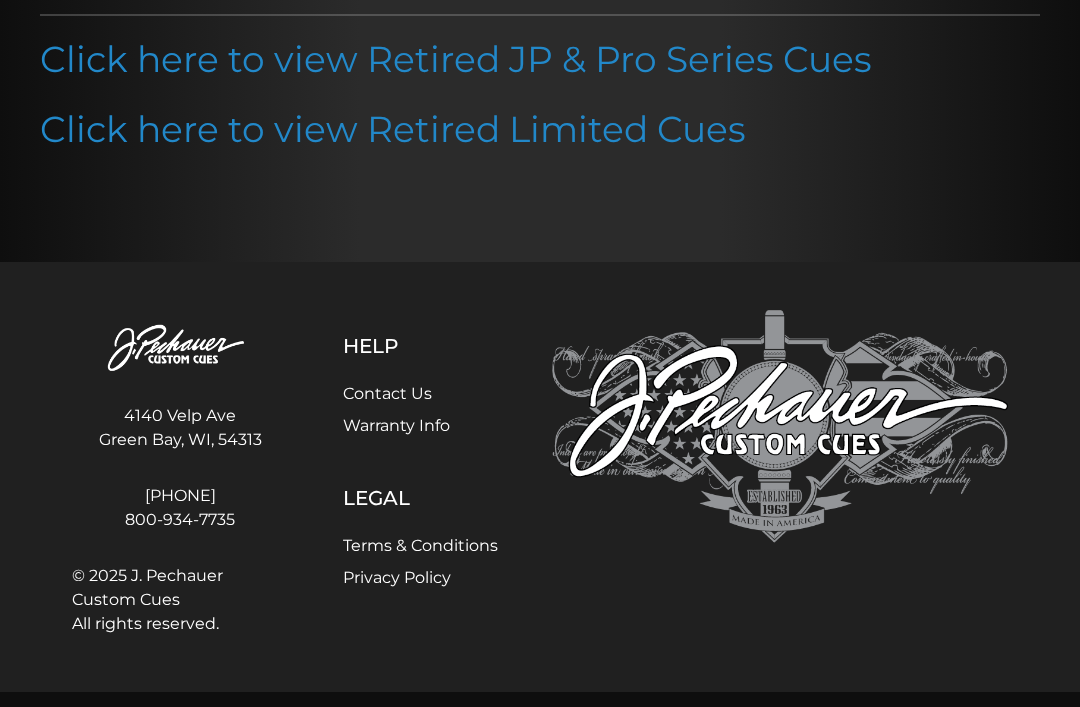 click on "Click here to view Retired JP & Pro Series Cues" at bounding box center (456, 59) 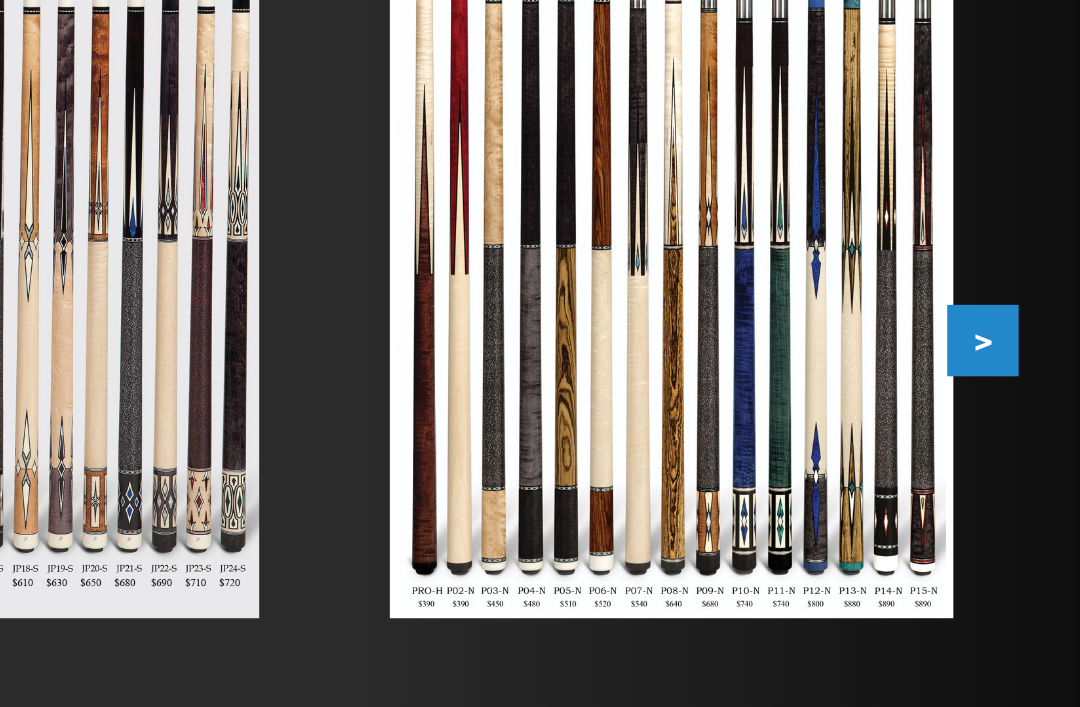 scroll, scrollTop: 353, scrollLeft: 0, axis: vertical 